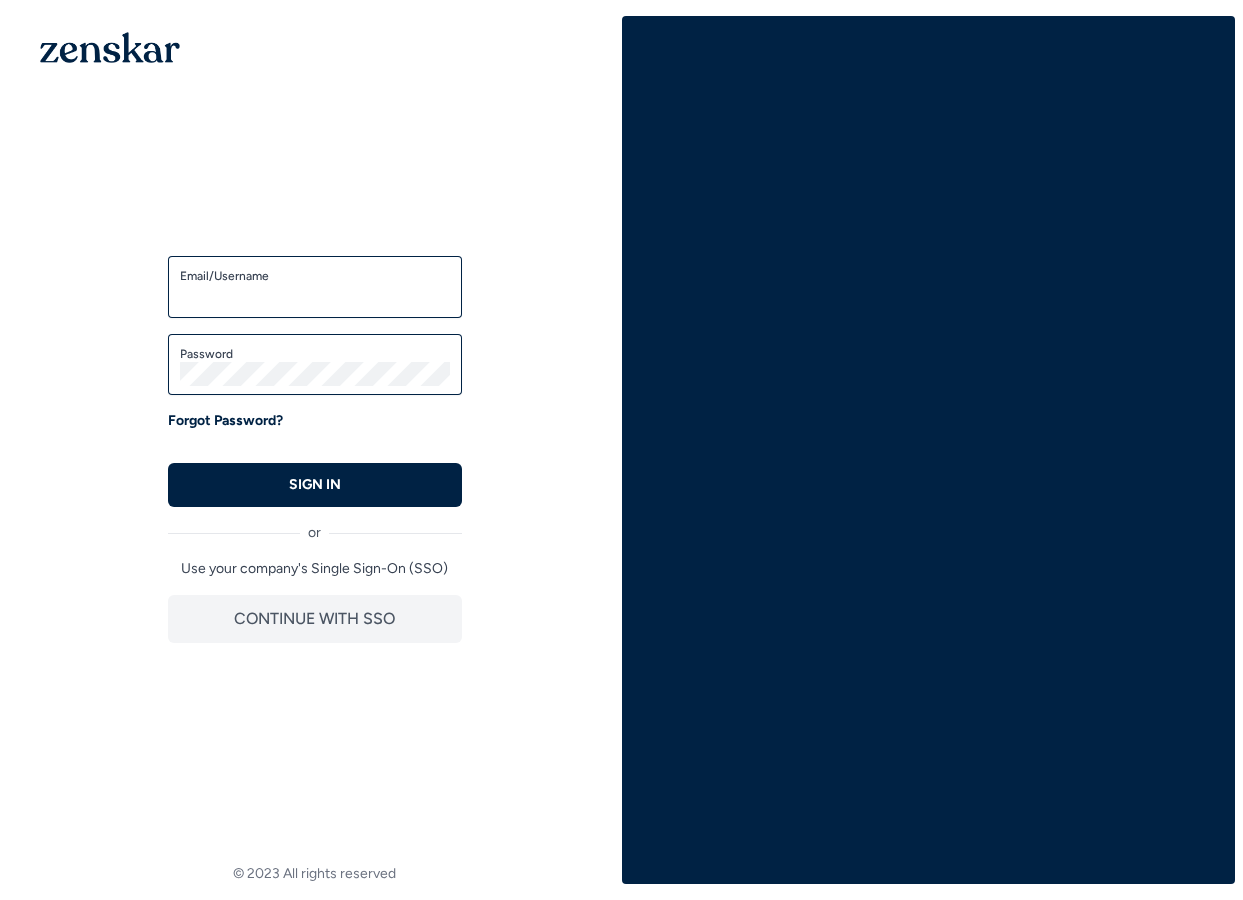 scroll, scrollTop: 0, scrollLeft: 0, axis: both 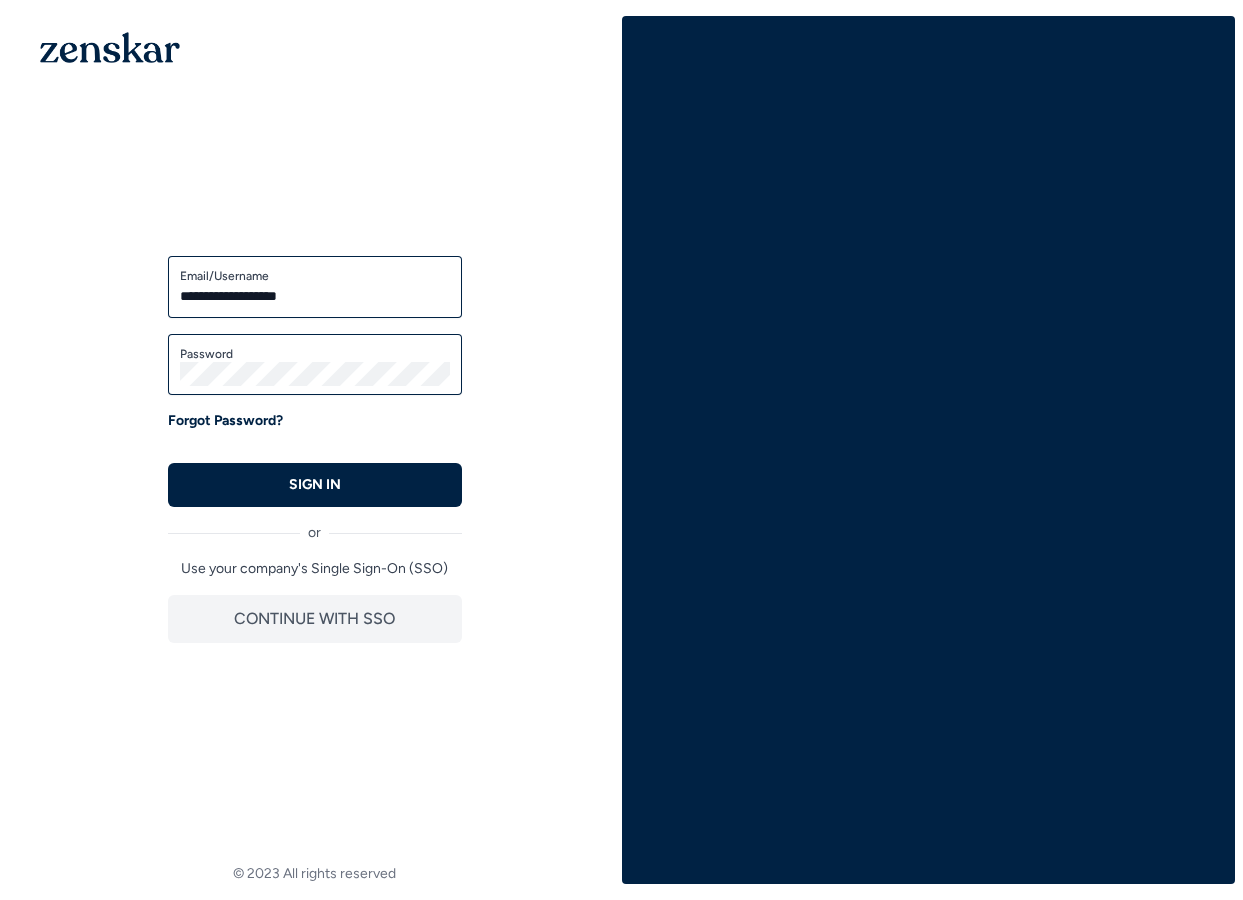 click on "**********" at bounding box center [315, 296] 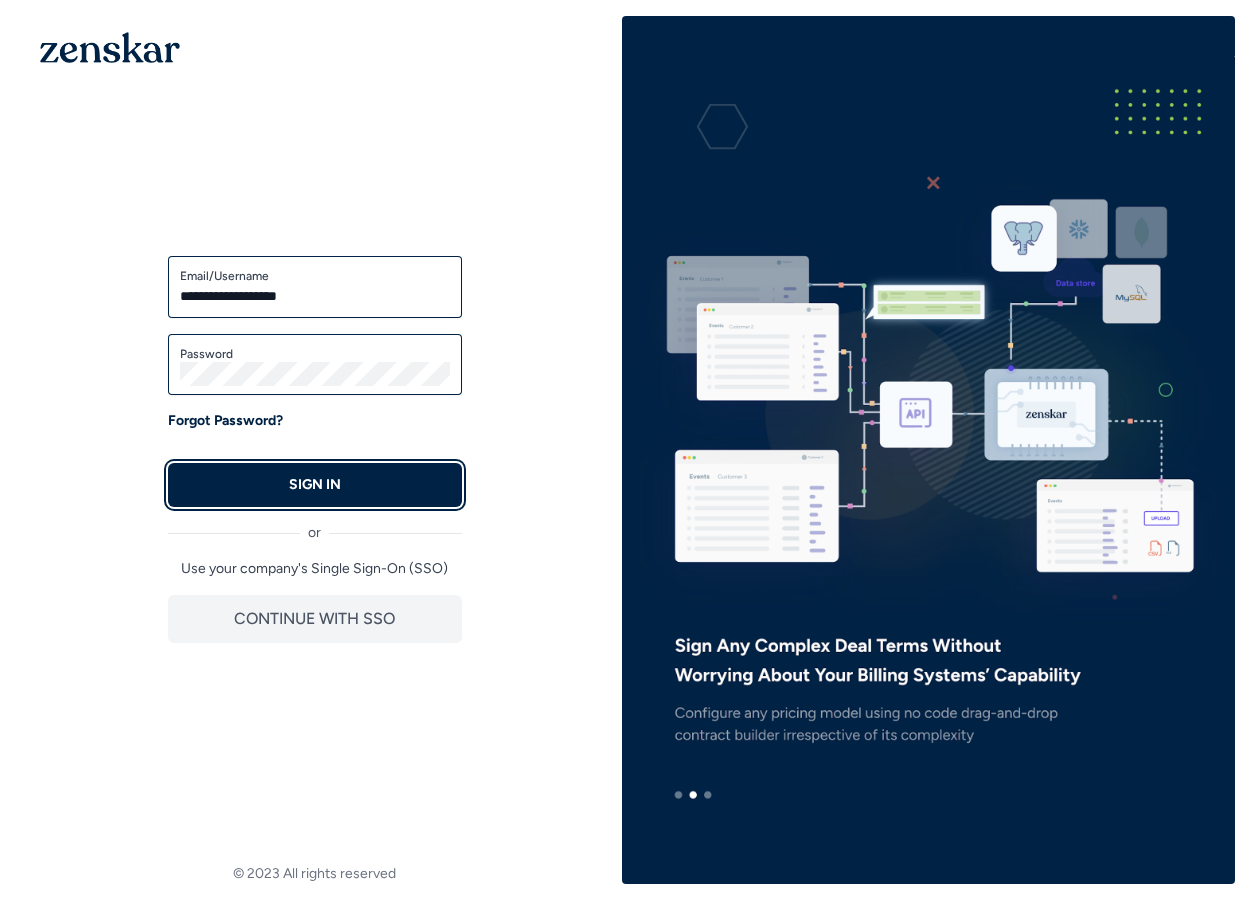 click on "SIGN IN" at bounding box center [315, 485] 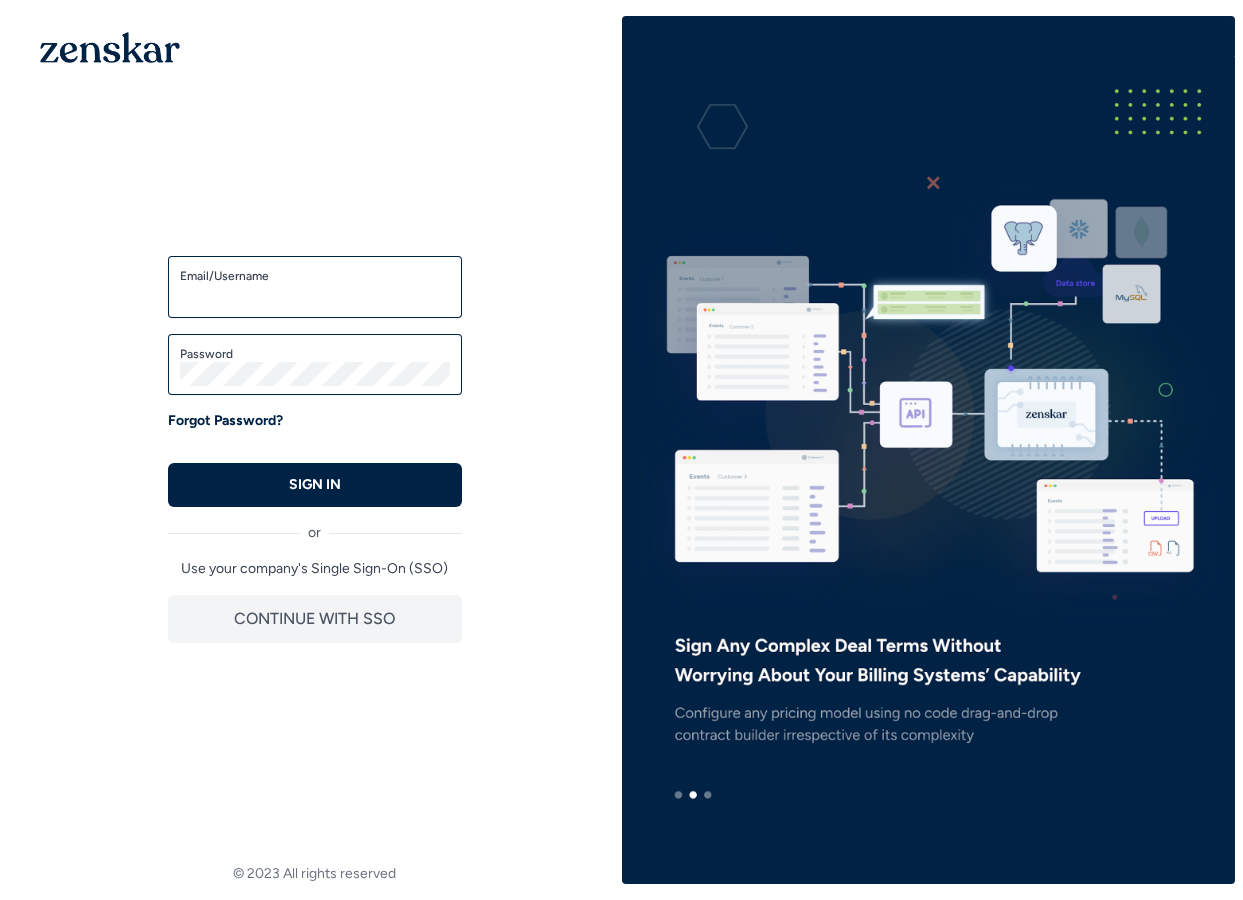 scroll, scrollTop: 0, scrollLeft: 0, axis: both 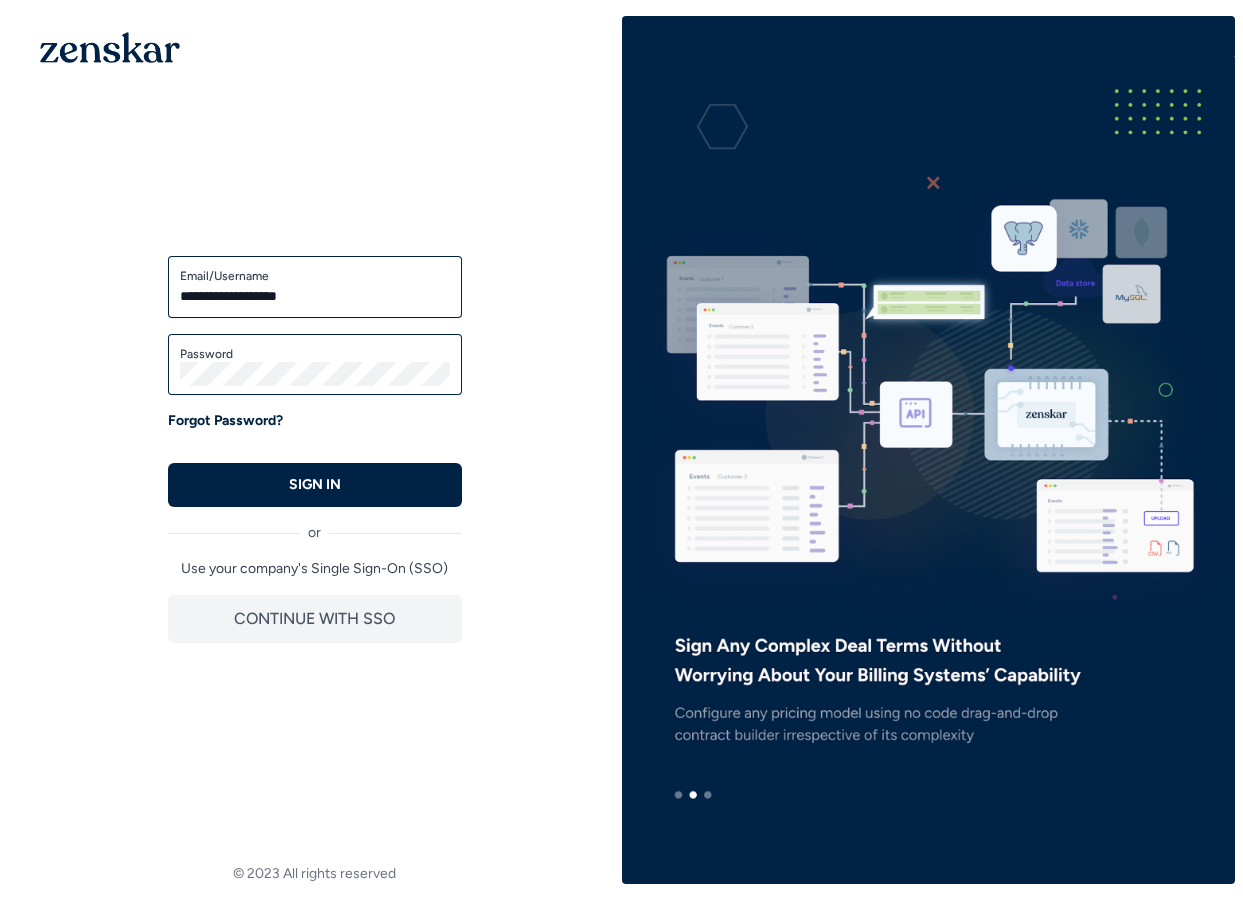 click on "**********" at bounding box center [315, 296] 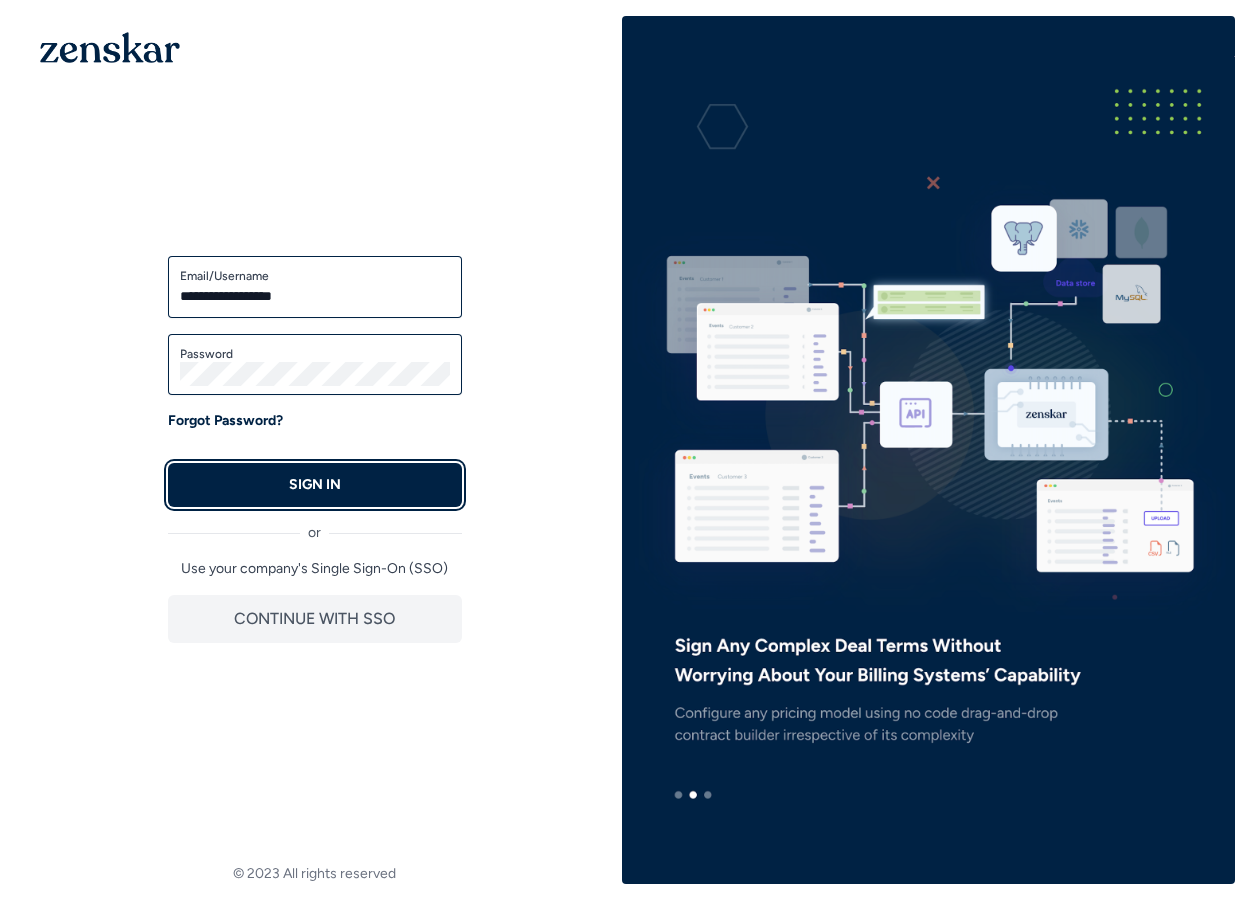 click on "SIGN IN" at bounding box center [315, 485] 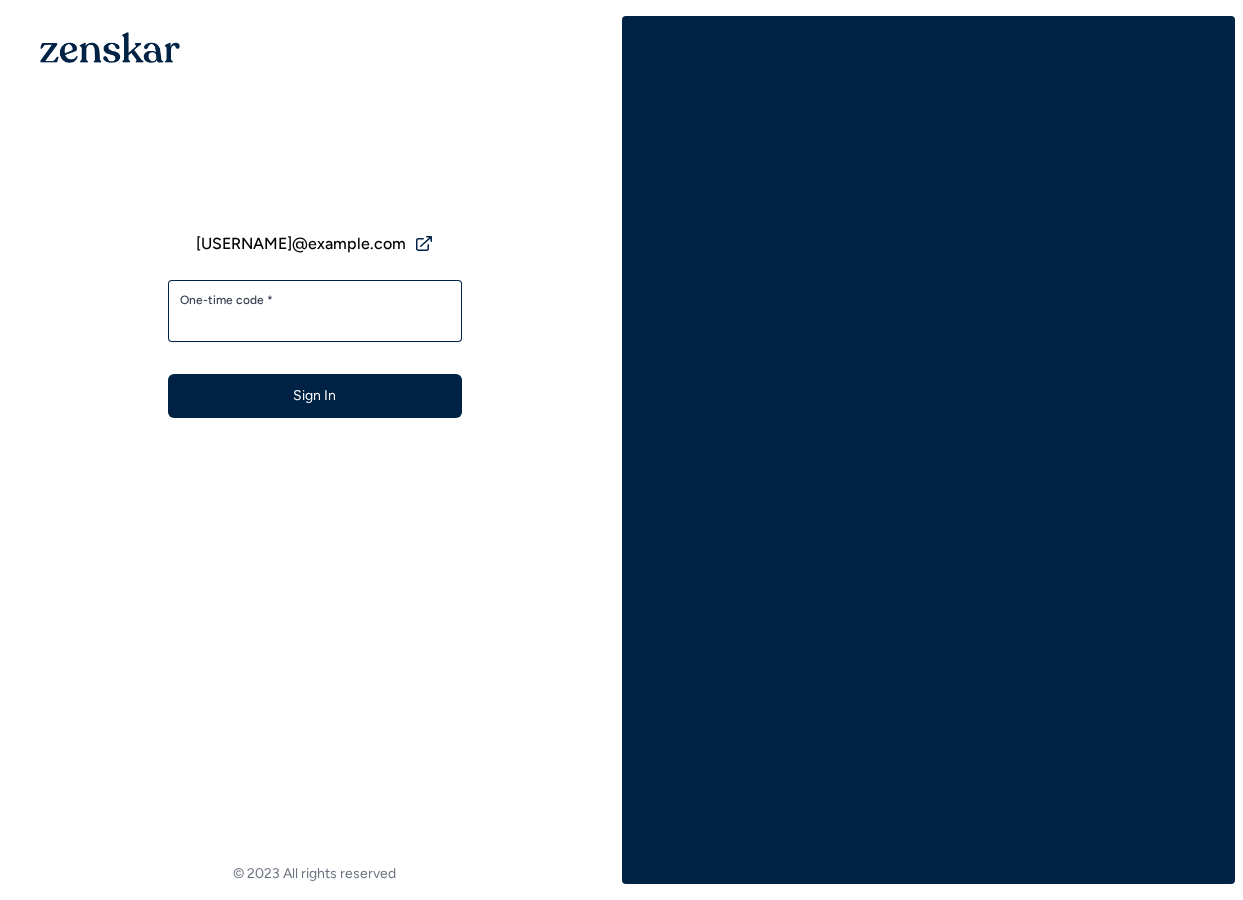 scroll, scrollTop: 0, scrollLeft: 0, axis: both 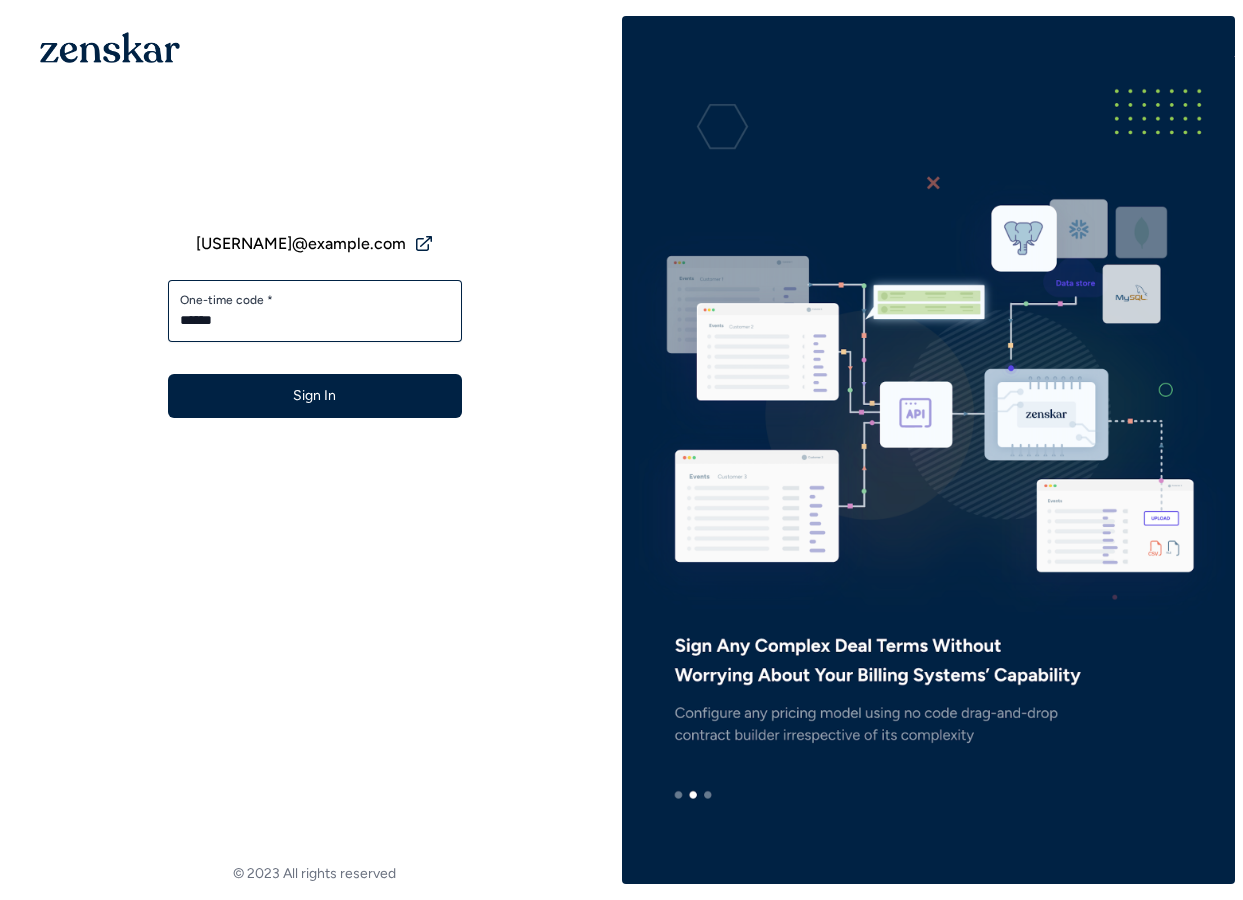 type on "******" 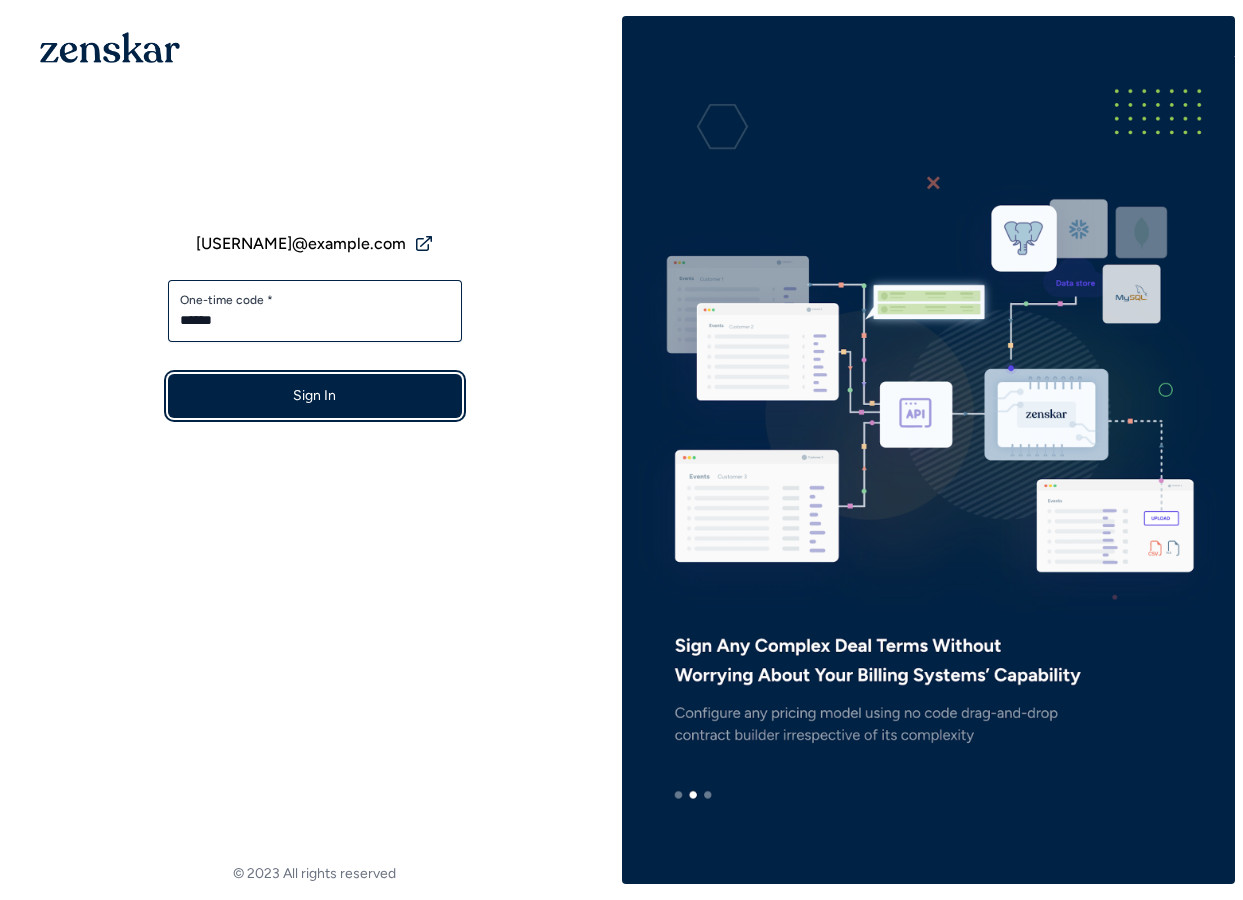 click on "Sign In" at bounding box center (315, 396) 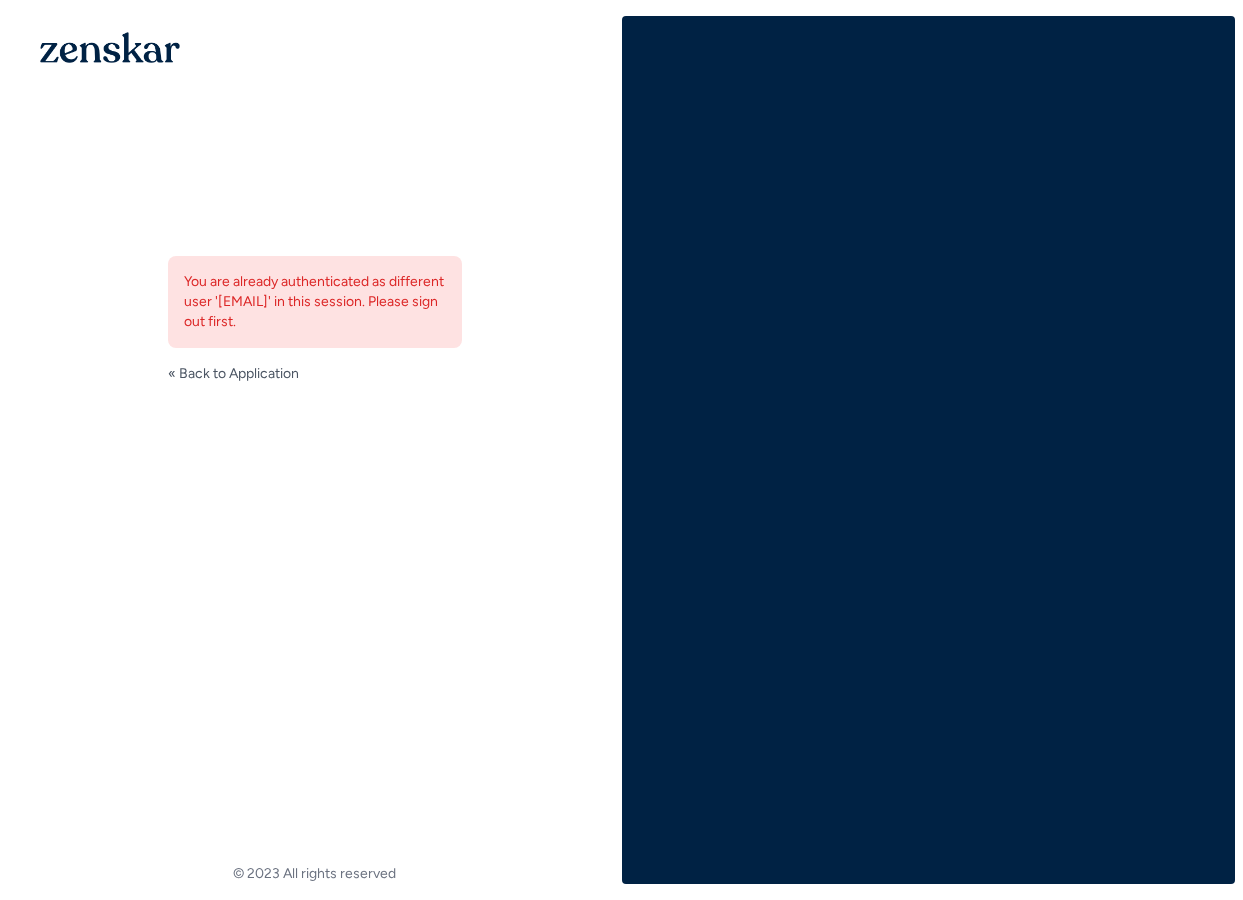 scroll, scrollTop: 0, scrollLeft: 0, axis: both 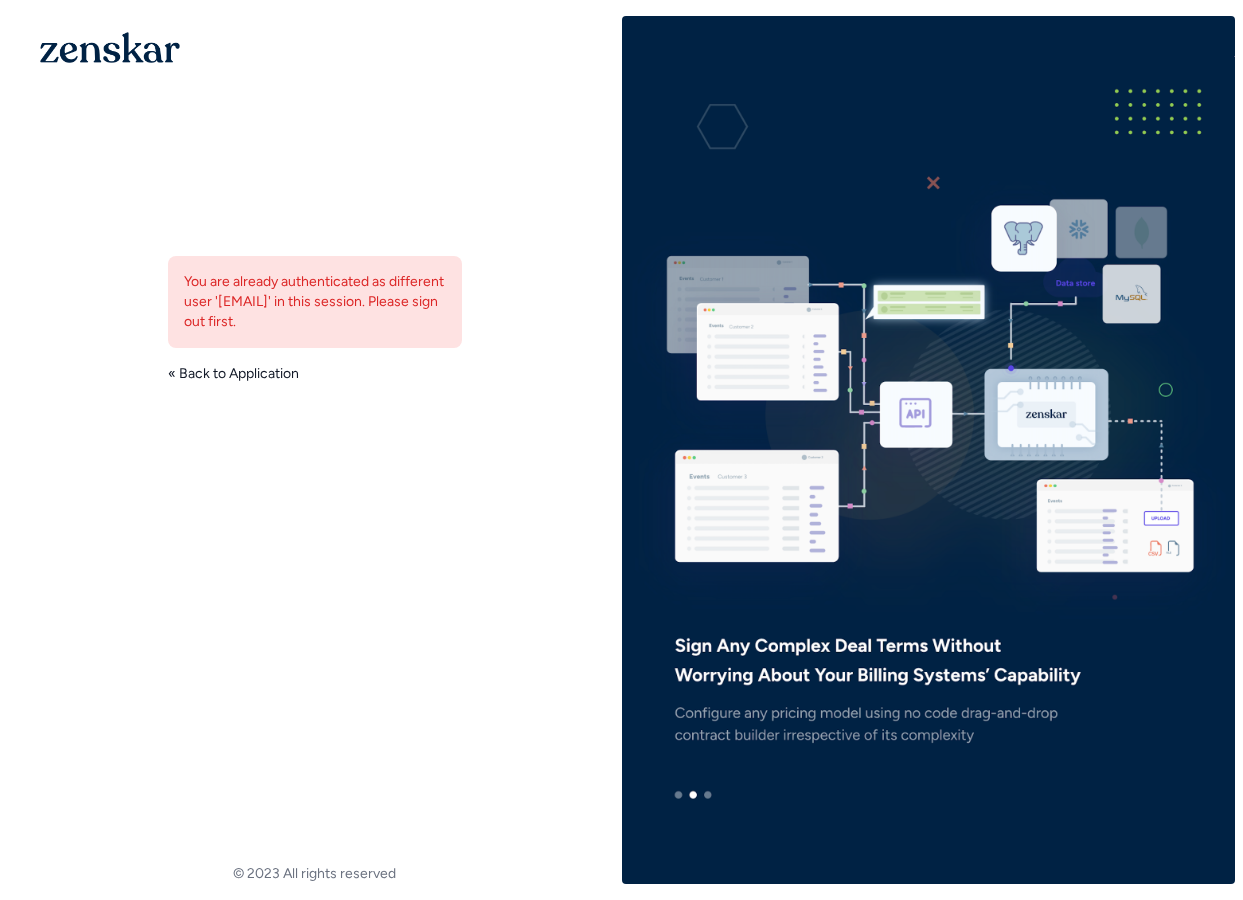 click on "« Back to Application" at bounding box center (233, 374) 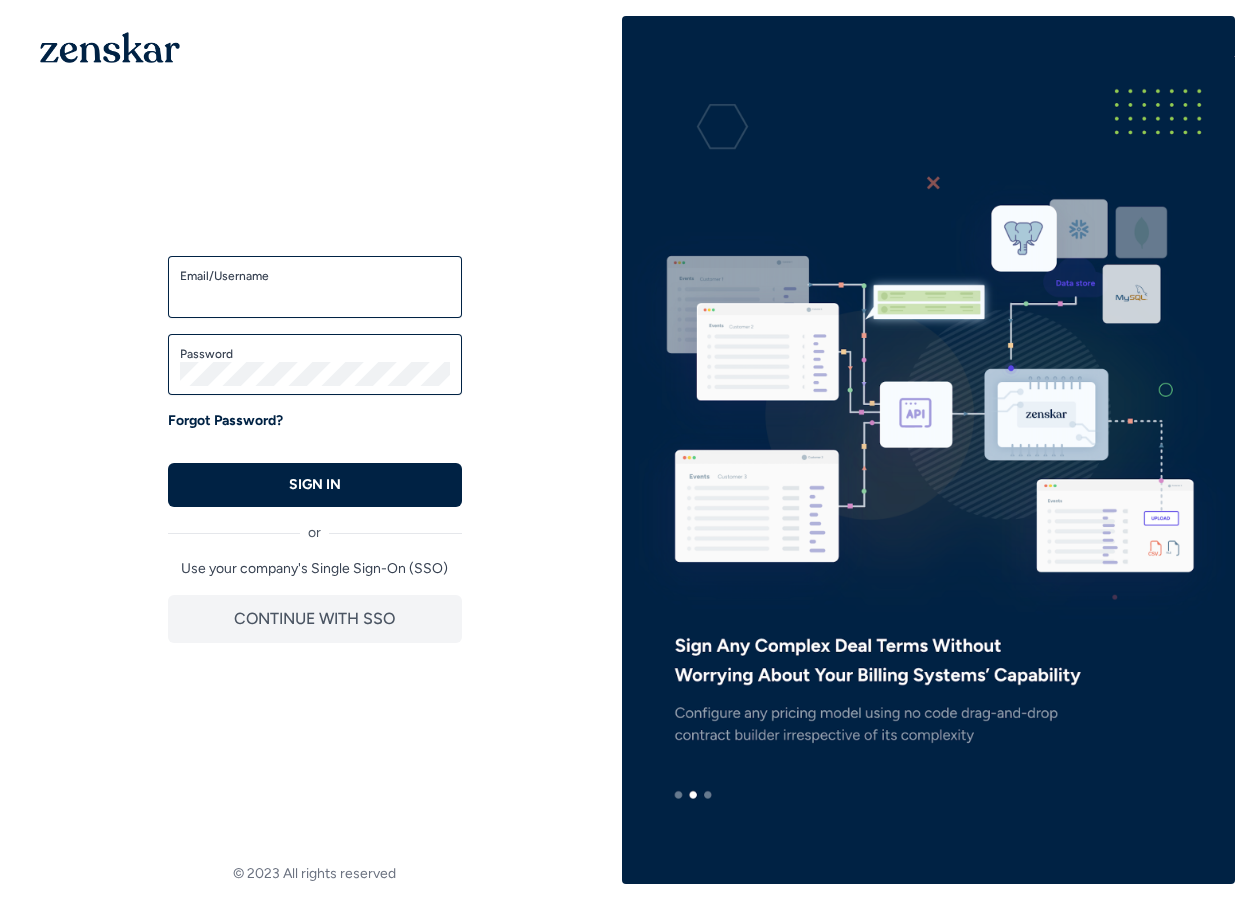 scroll, scrollTop: 0, scrollLeft: 0, axis: both 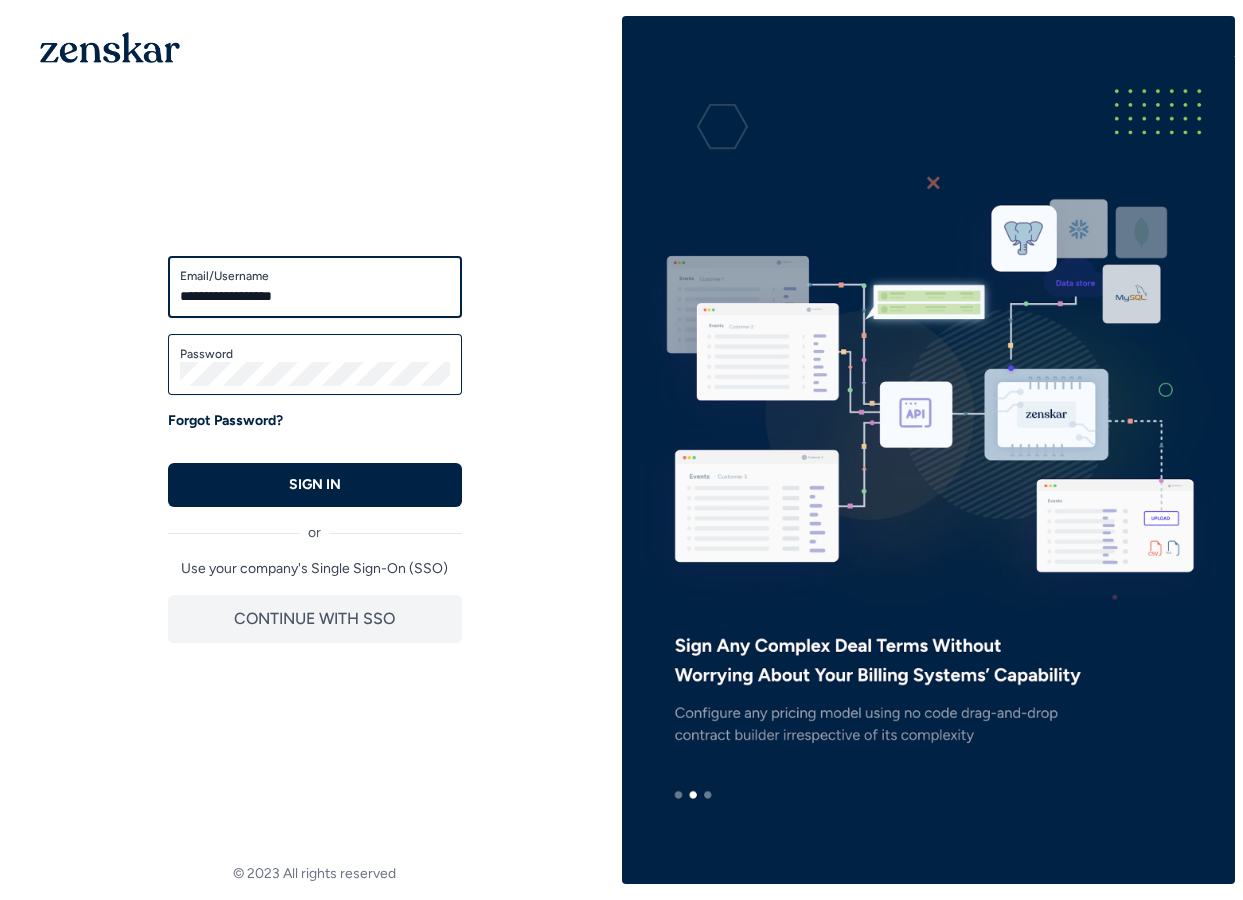 click on "**********" at bounding box center [315, 296] 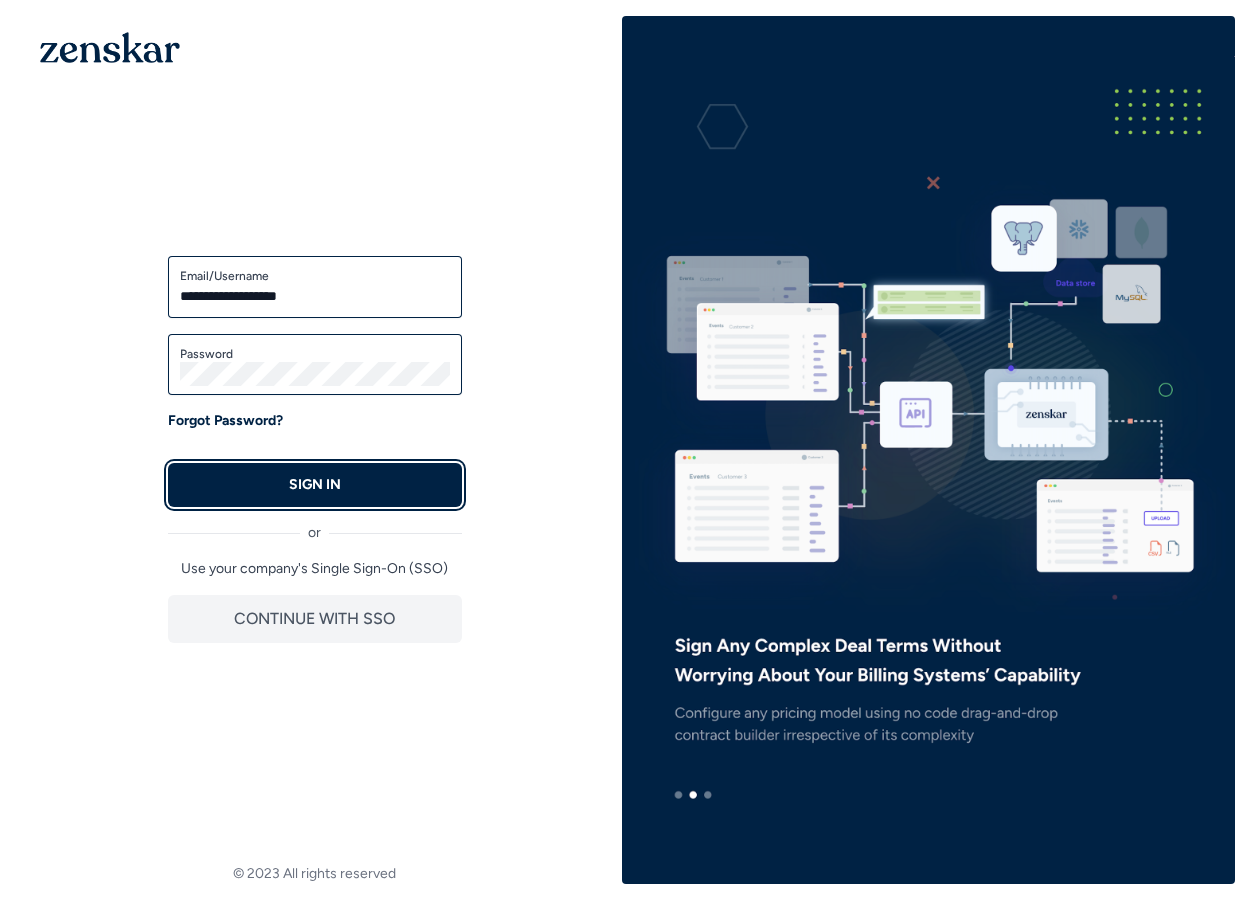 click on "SIGN IN" at bounding box center (315, 485) 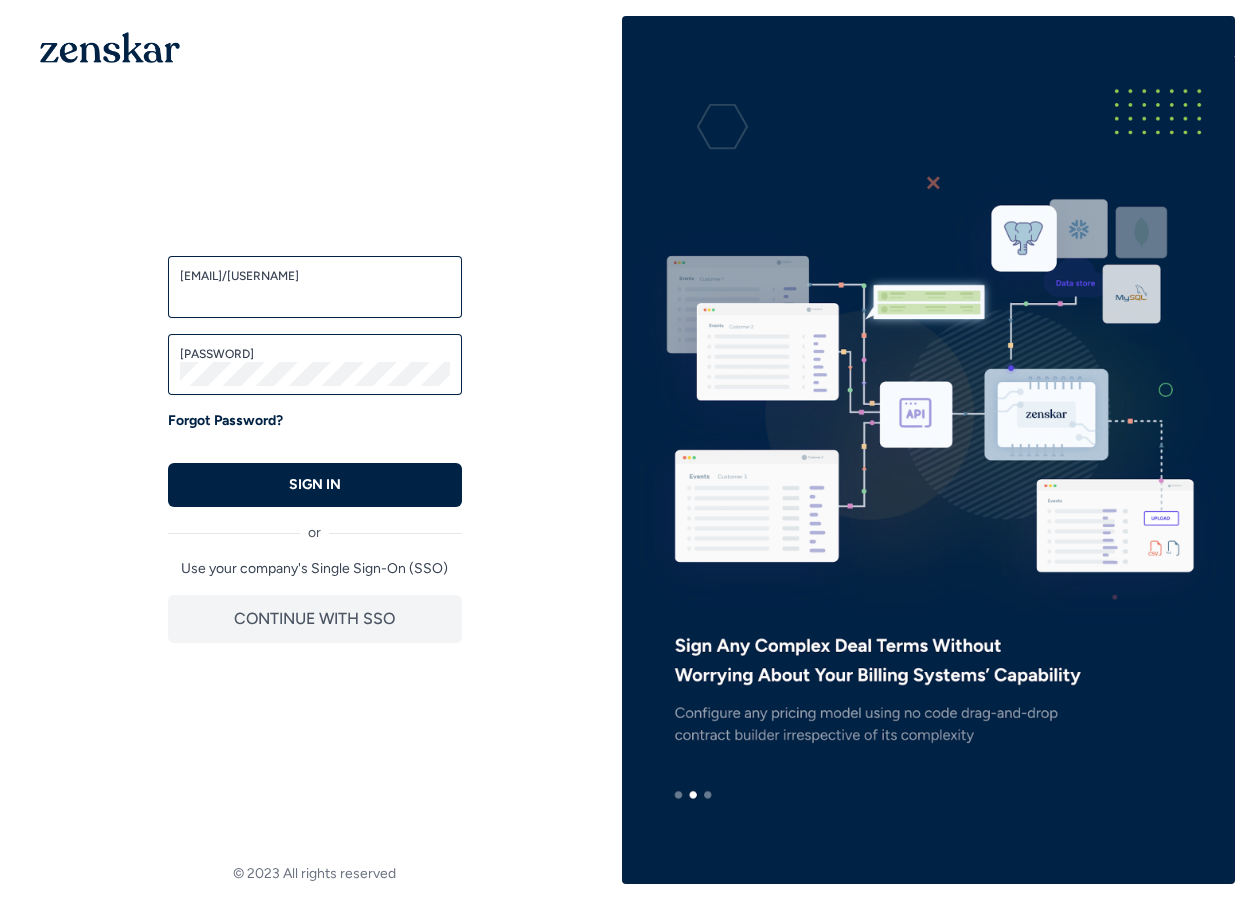 scroll, scrollTop: 0, scrollLeft: 0, axis: both 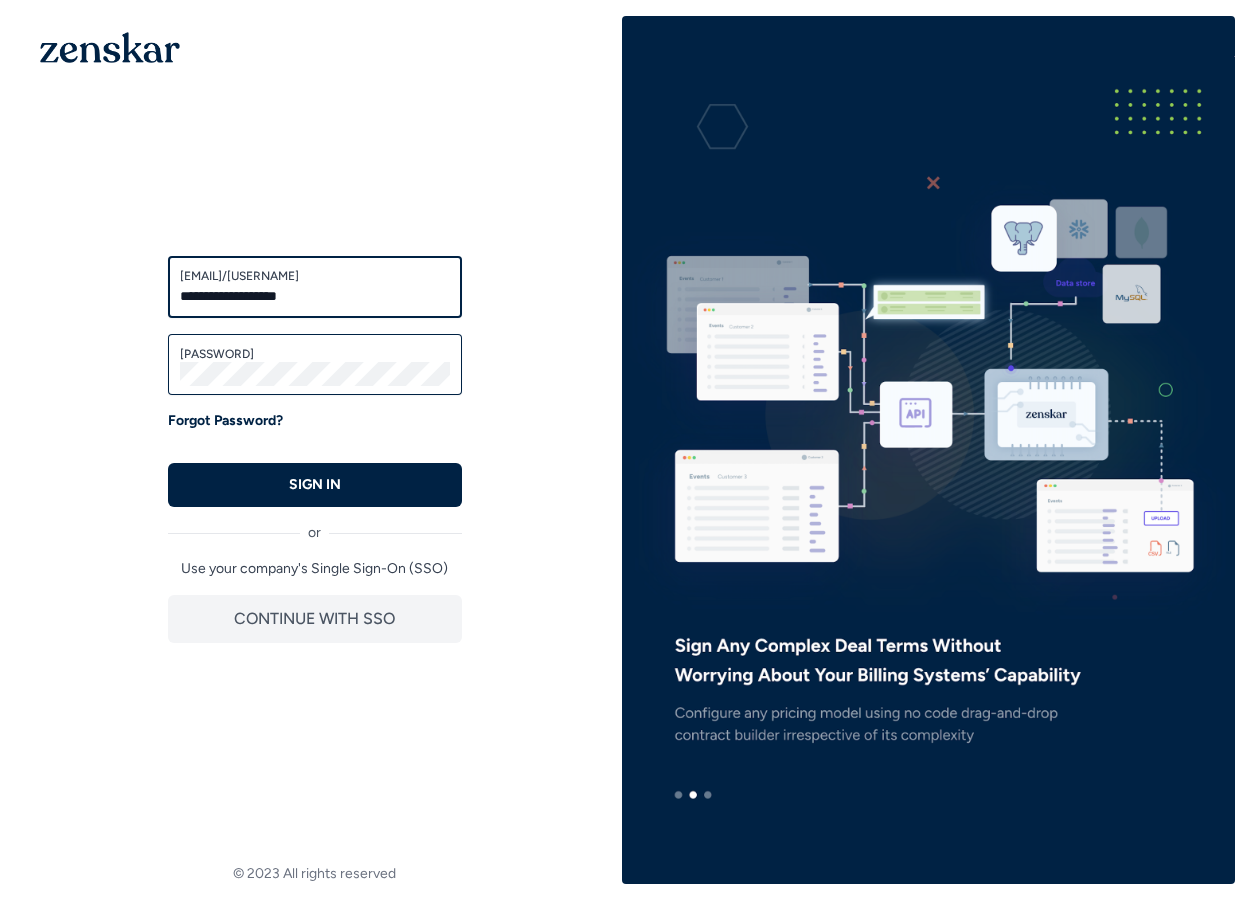 click on "**********" at bounding box center (315, 296) 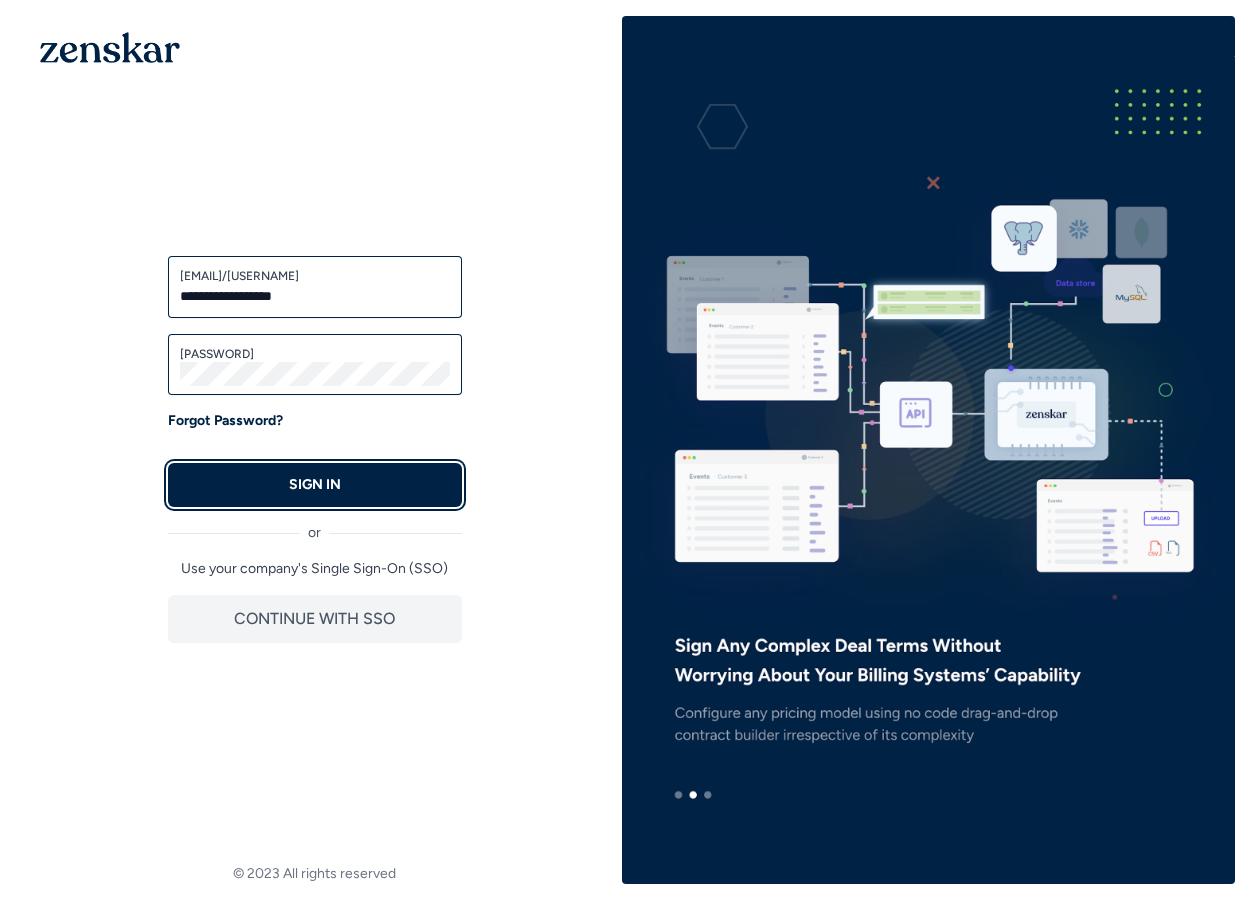 click on "SIGN IN" at bounding box center (315, 485) 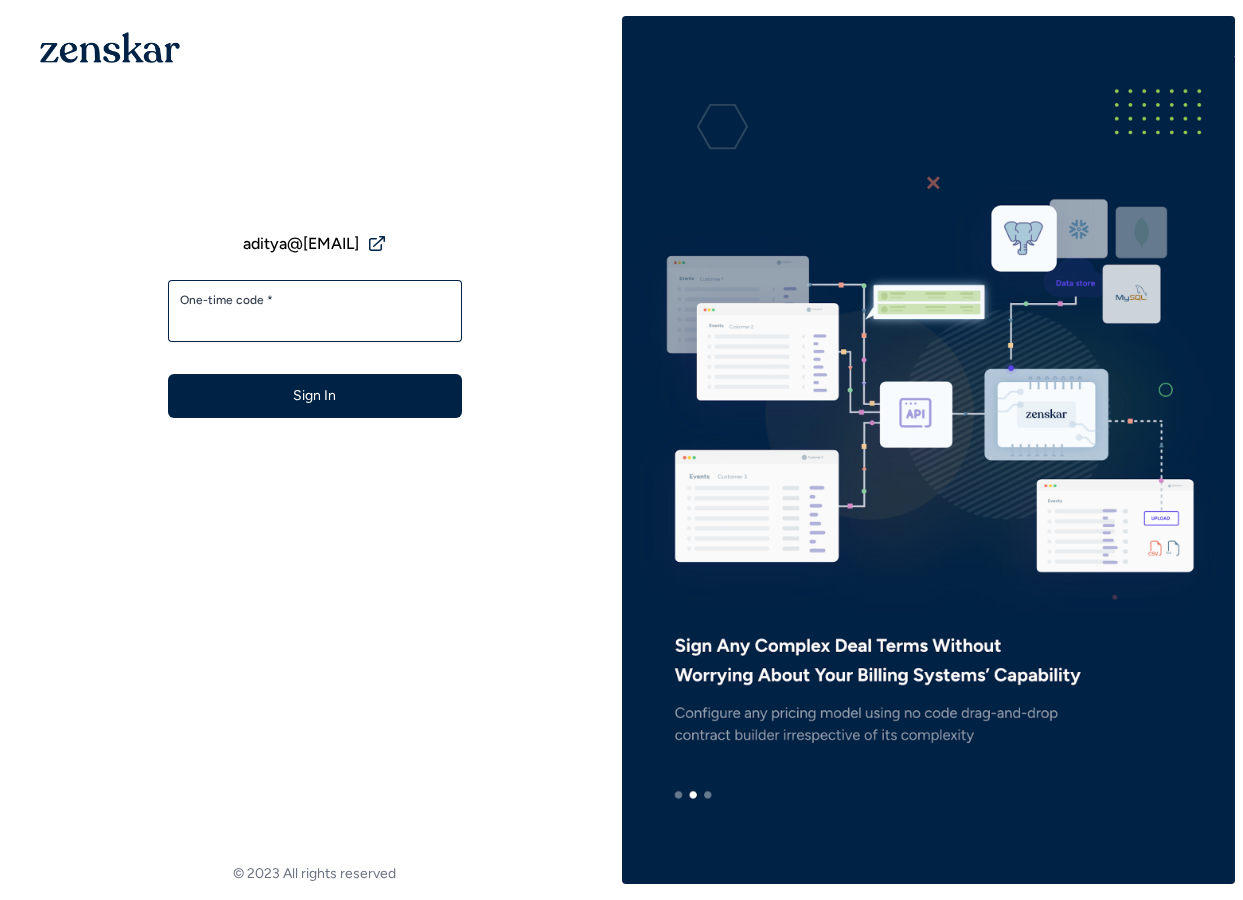 scroll, scrollTop: 0, scrollLeft: 0, axis: both 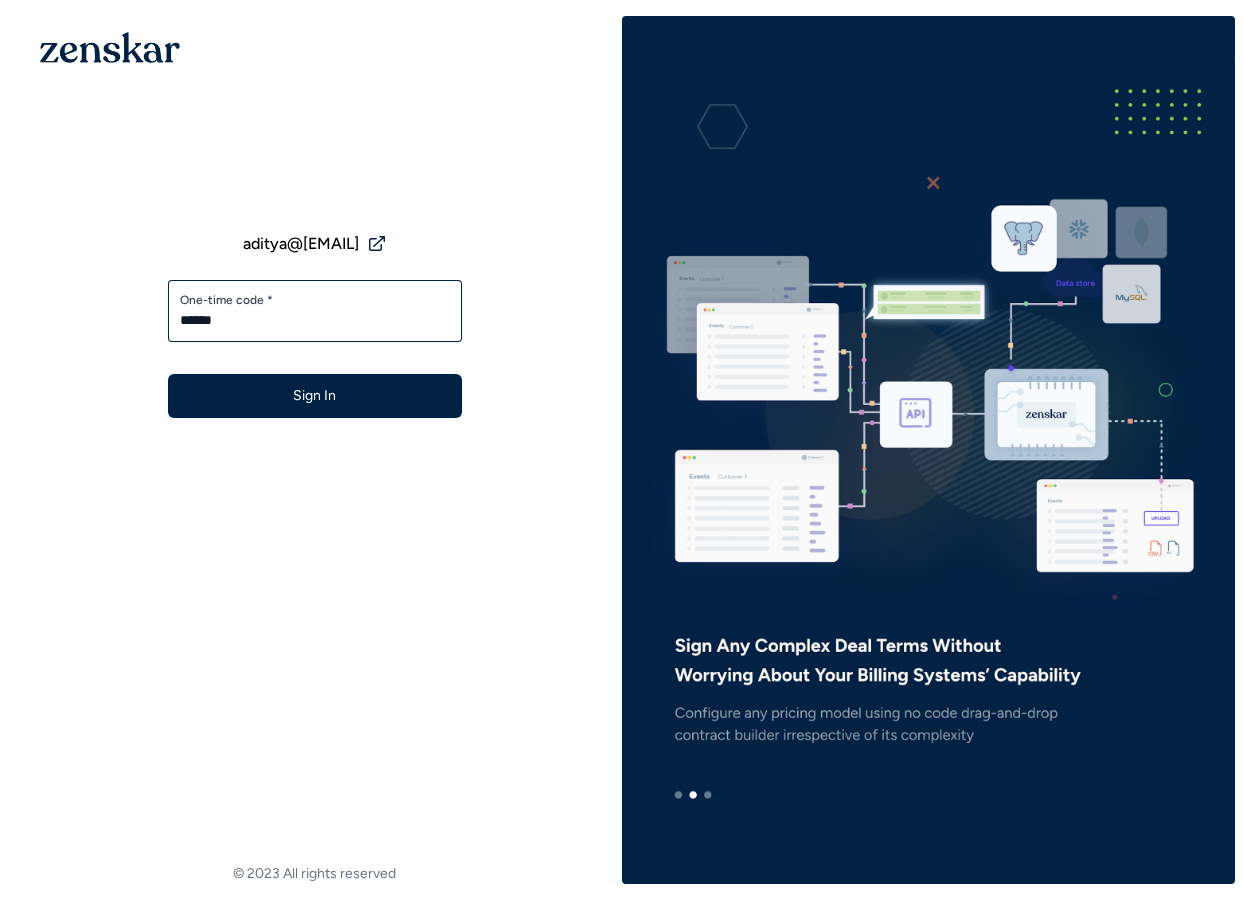 type on "******" 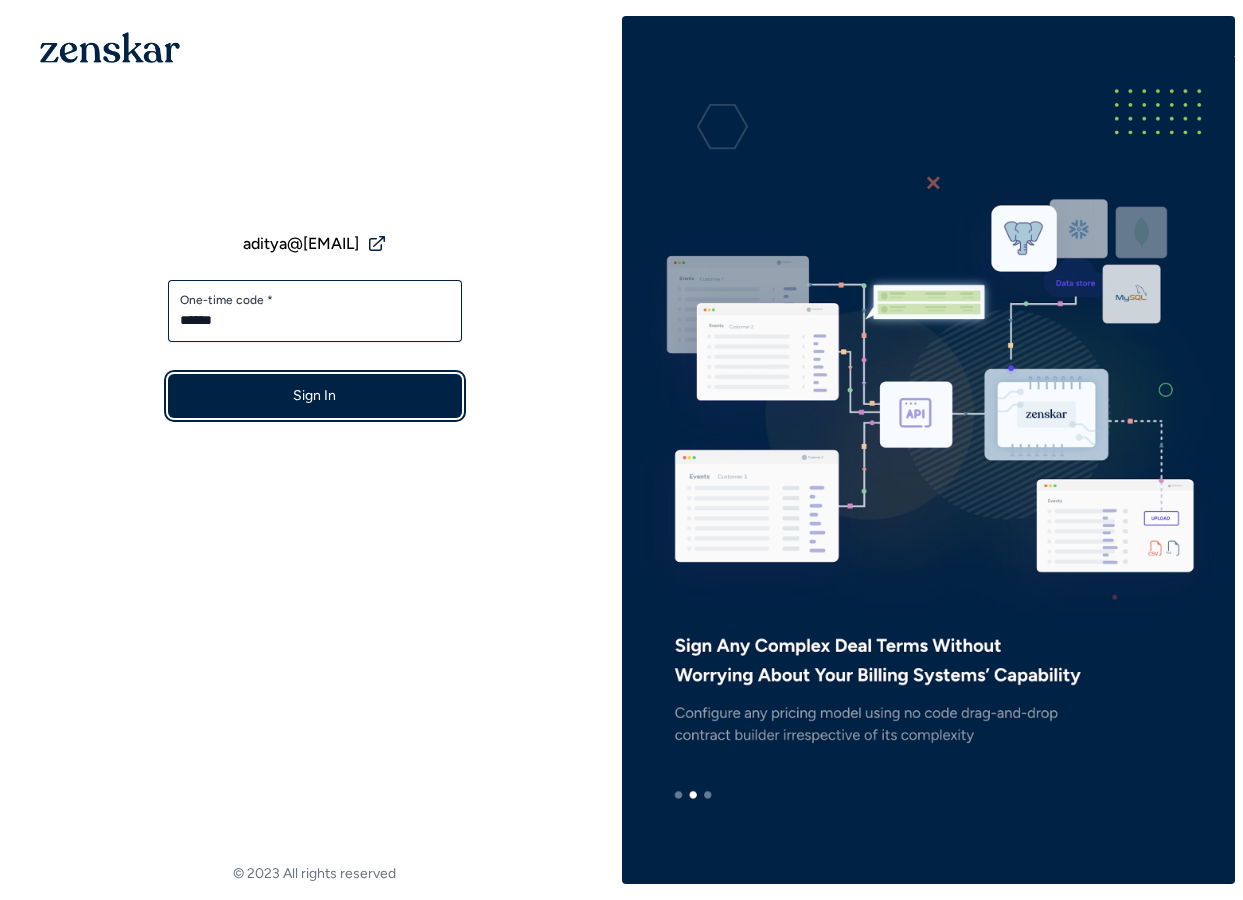 click on "Sign In" at bounding box center (315, 396) 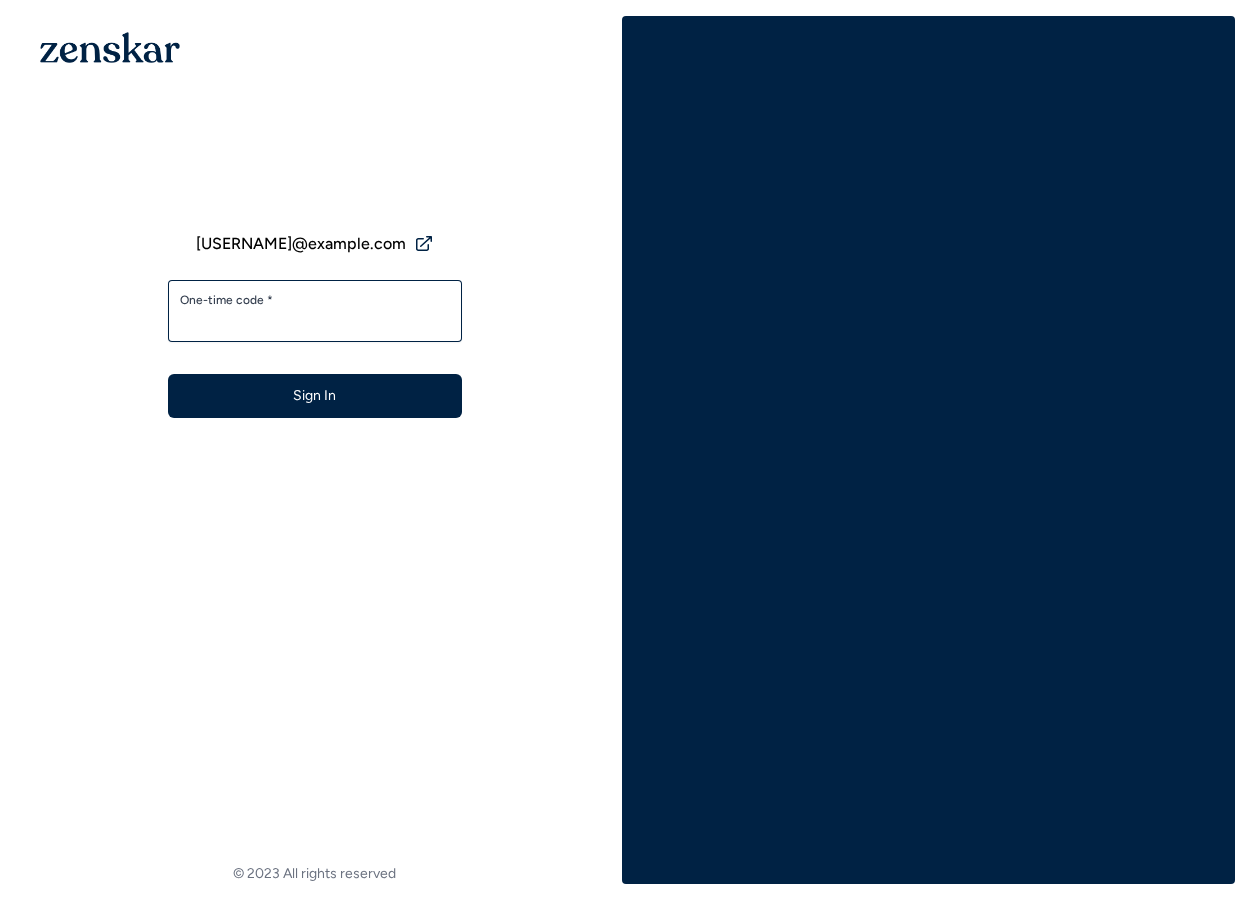 scroll, scrollTop: 0, scrollLeft: 0, axis: both 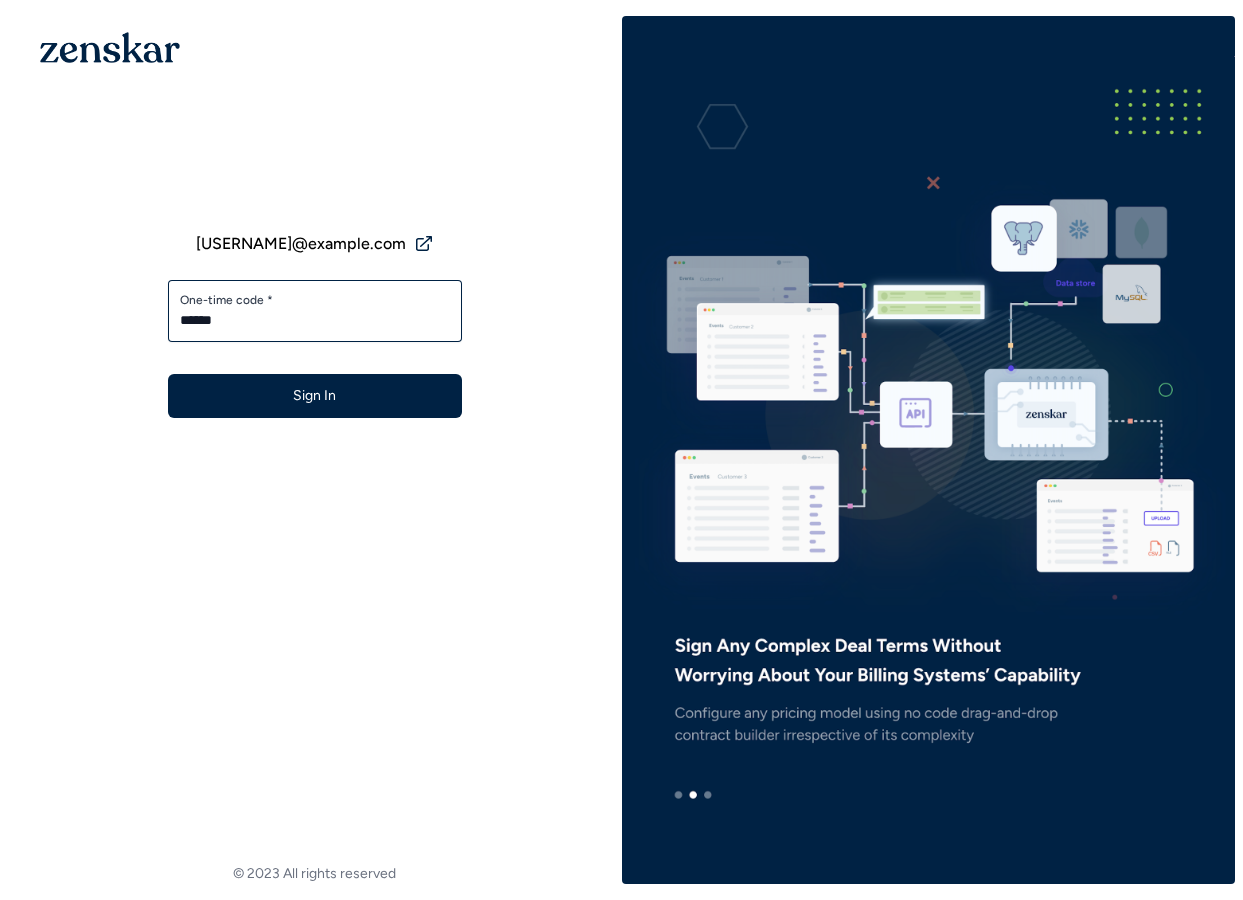 type on "******" 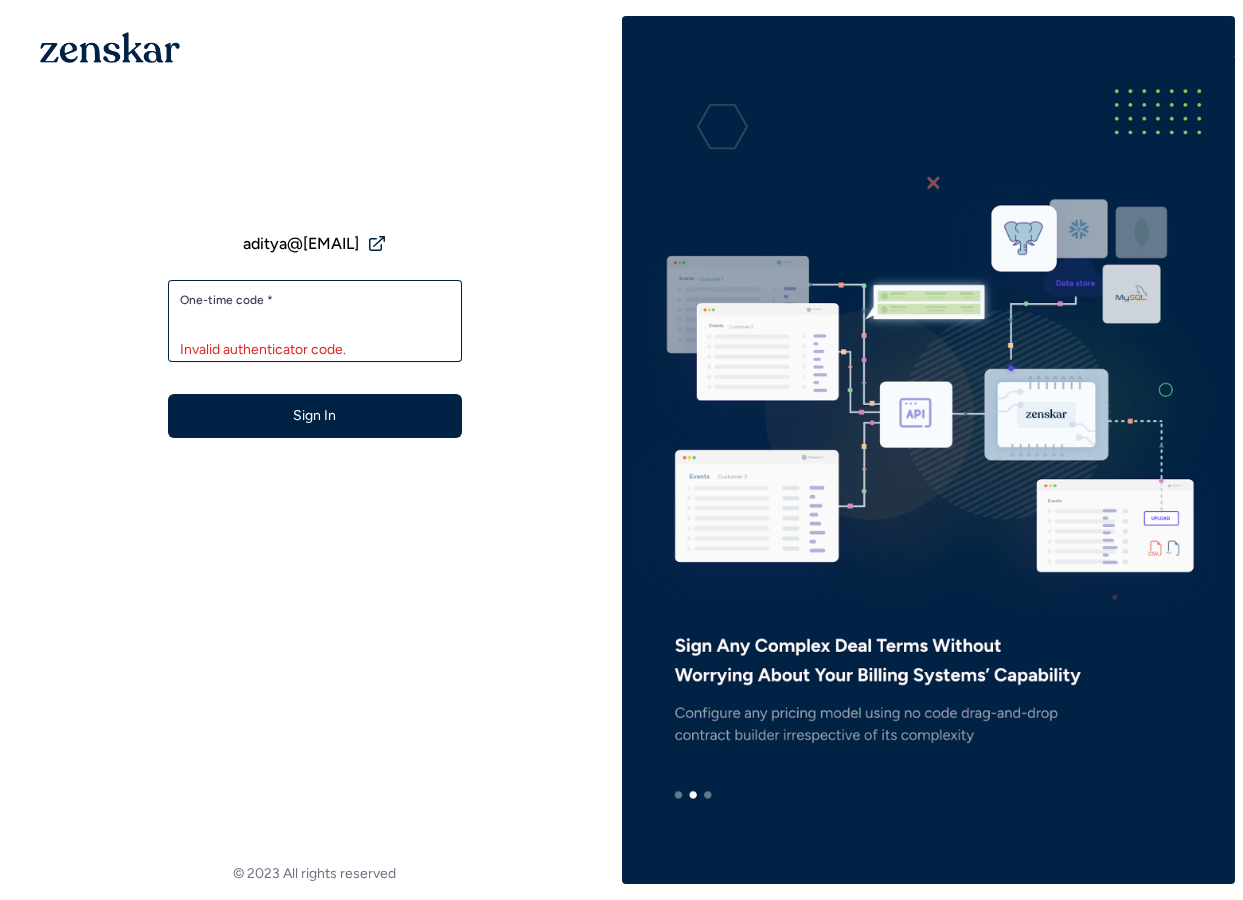 scroll, scrollTop: 0, scrollLeft: 0, axis: both 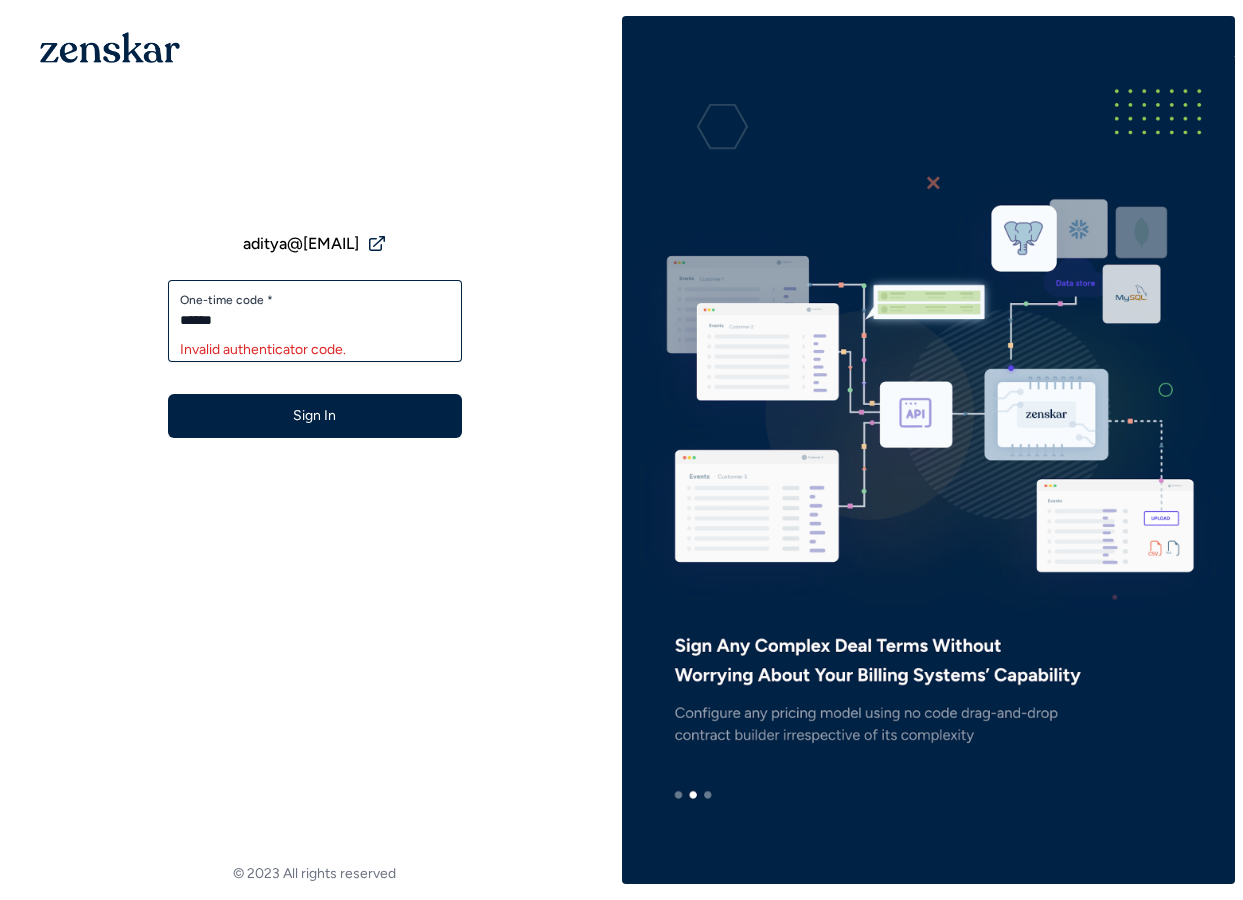type on "******" 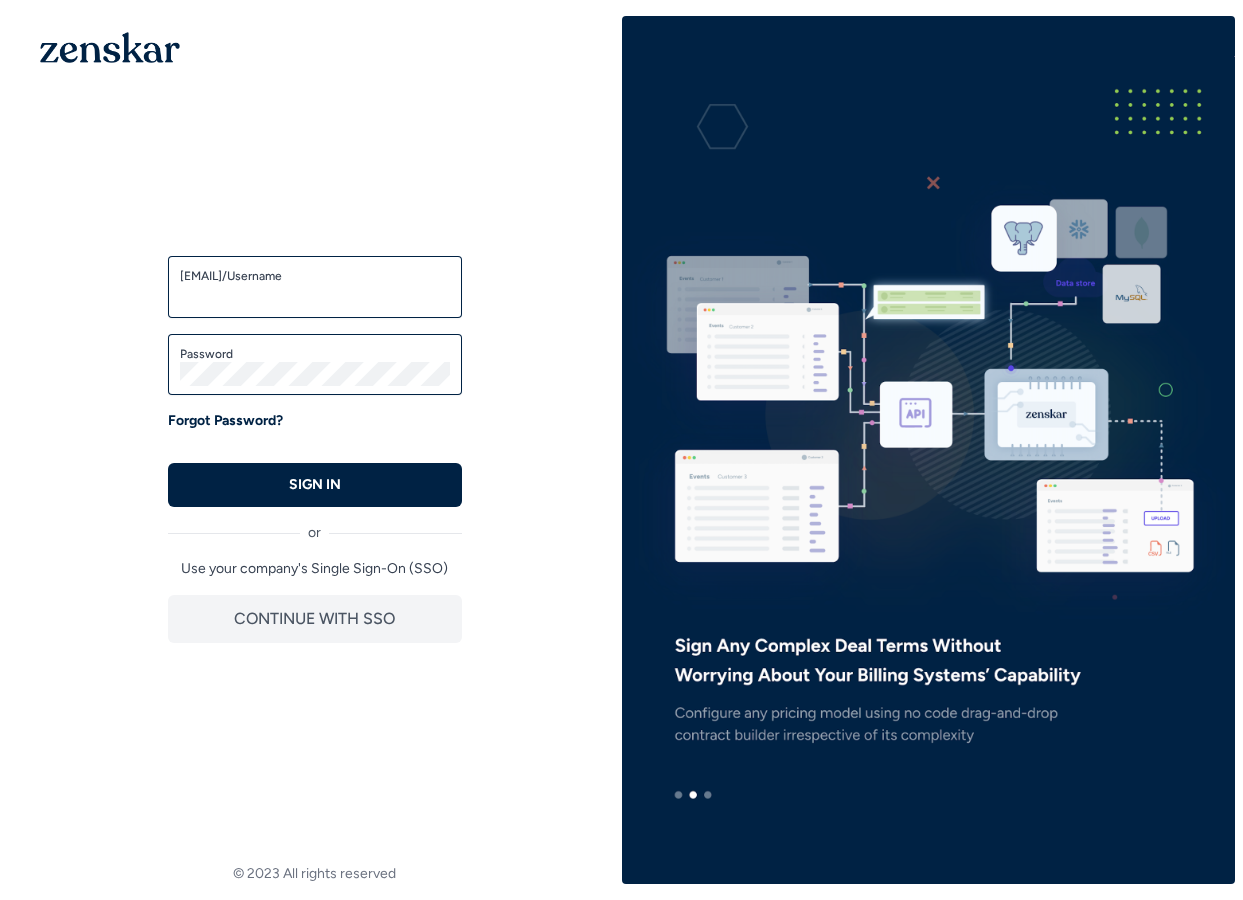scroll, scrollTop: 0, scrollLeft: 0, axis: both 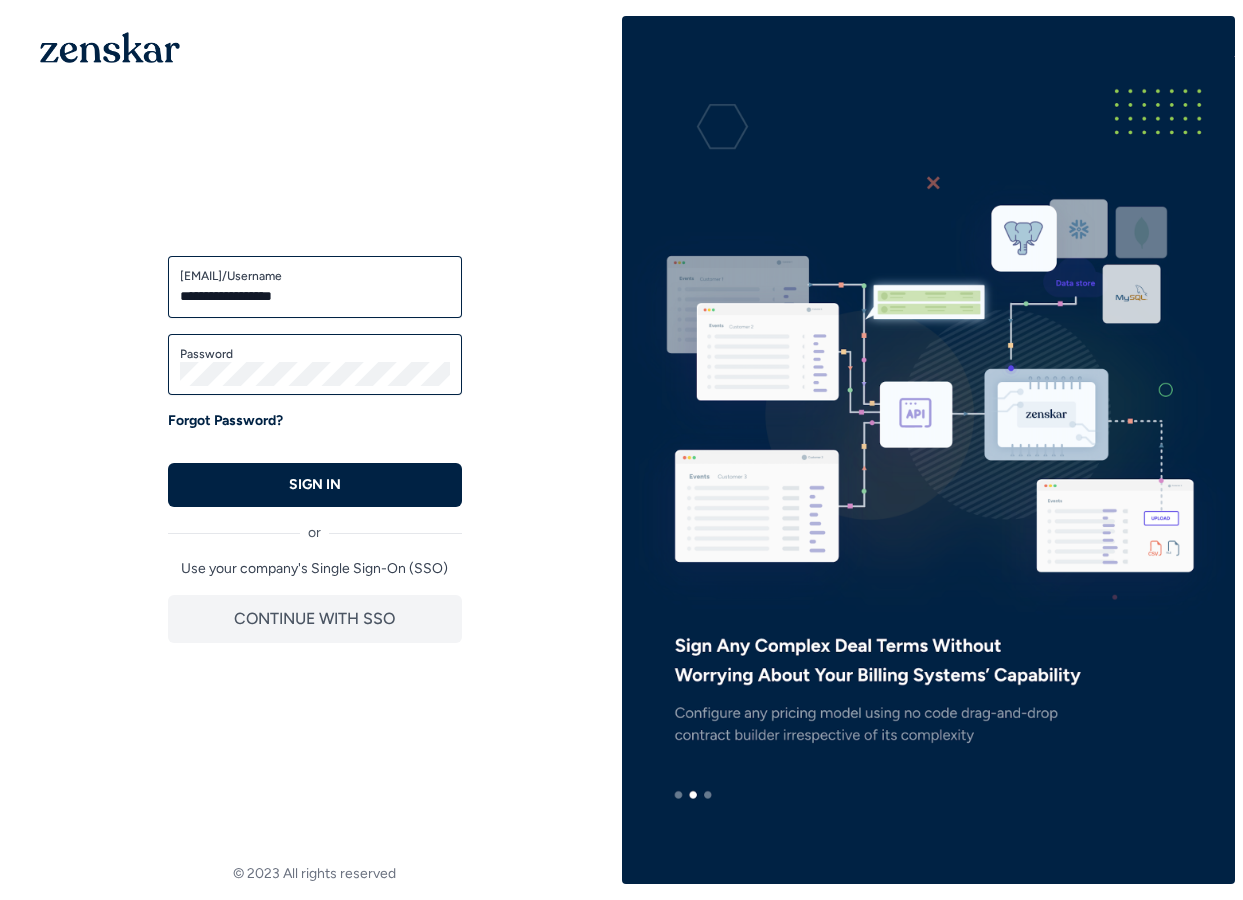 click on "**********" at bounding box center [315, 296] 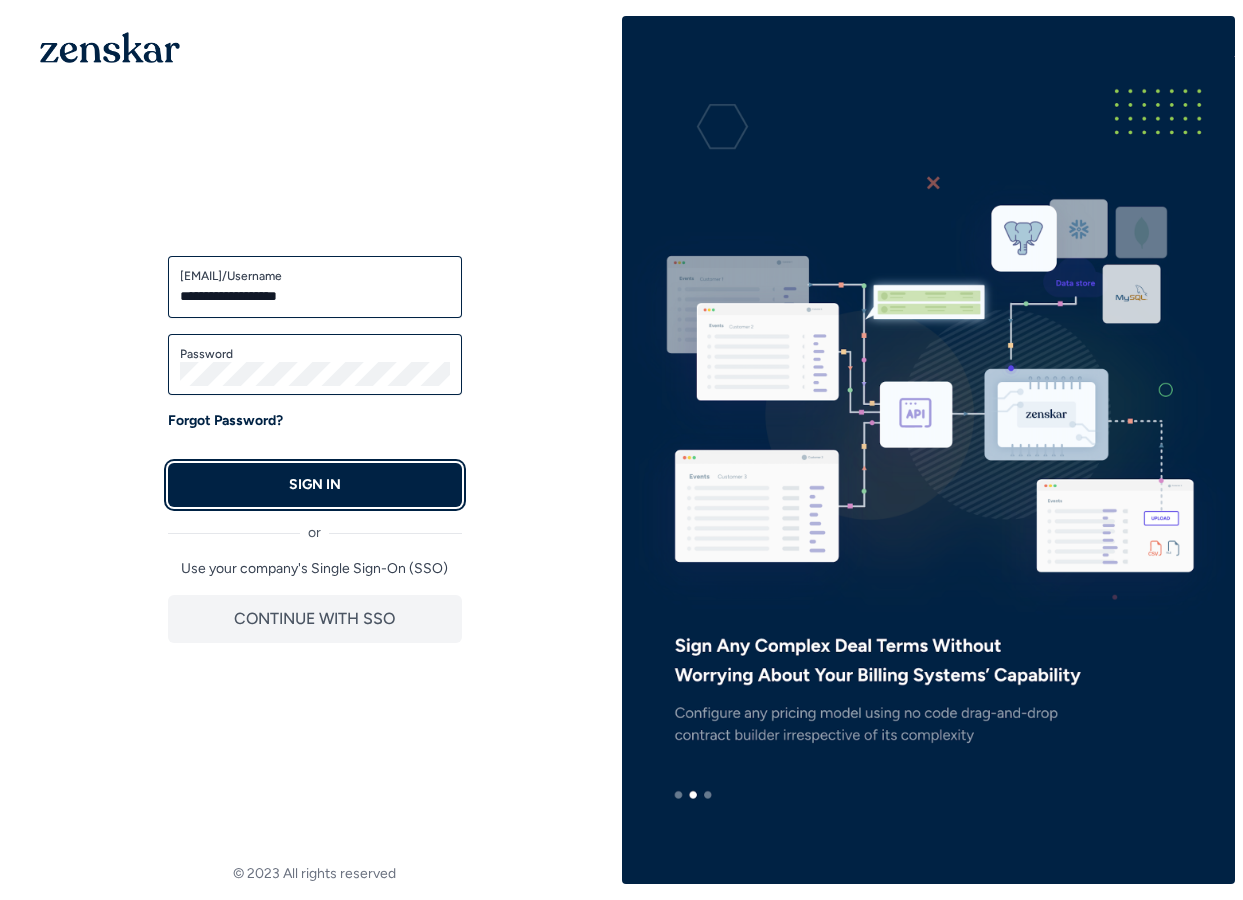 click on "SIGN IN" at bounding box center (315, 485) 